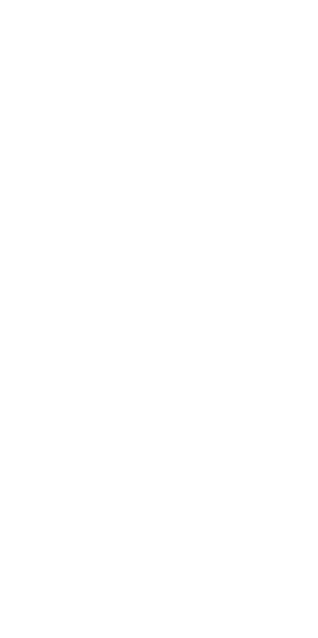 scroll, scrollTop: 0, scrollLeft: 0, axis: both 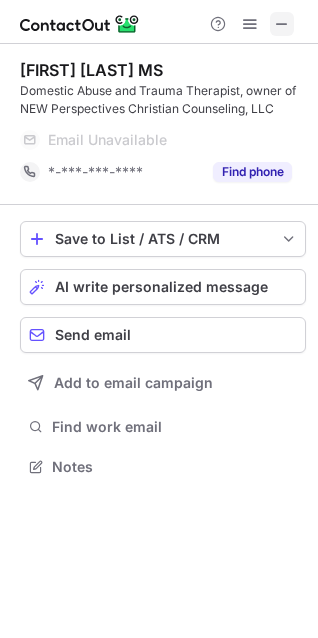 click at bounding box center [282, 24] 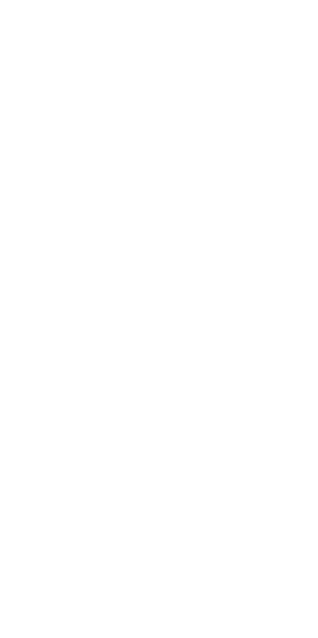 scroll, scrollTop: 0, scrollLeft: 0, axis: both 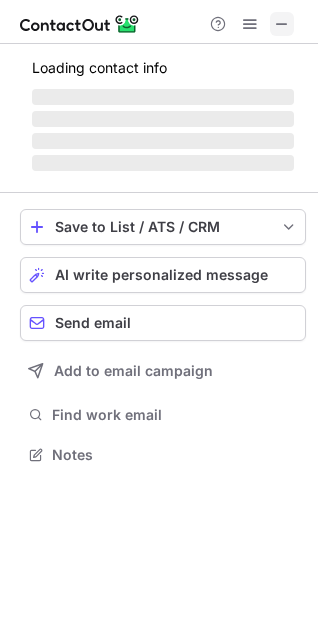 click at bounding box center (282, 24) 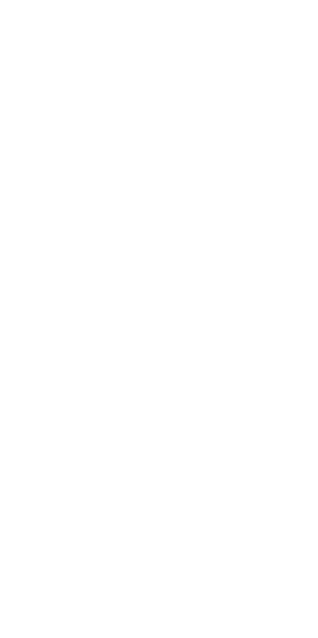 scroll, scrollTop: 0, scrollLeft: 0, axis: both 